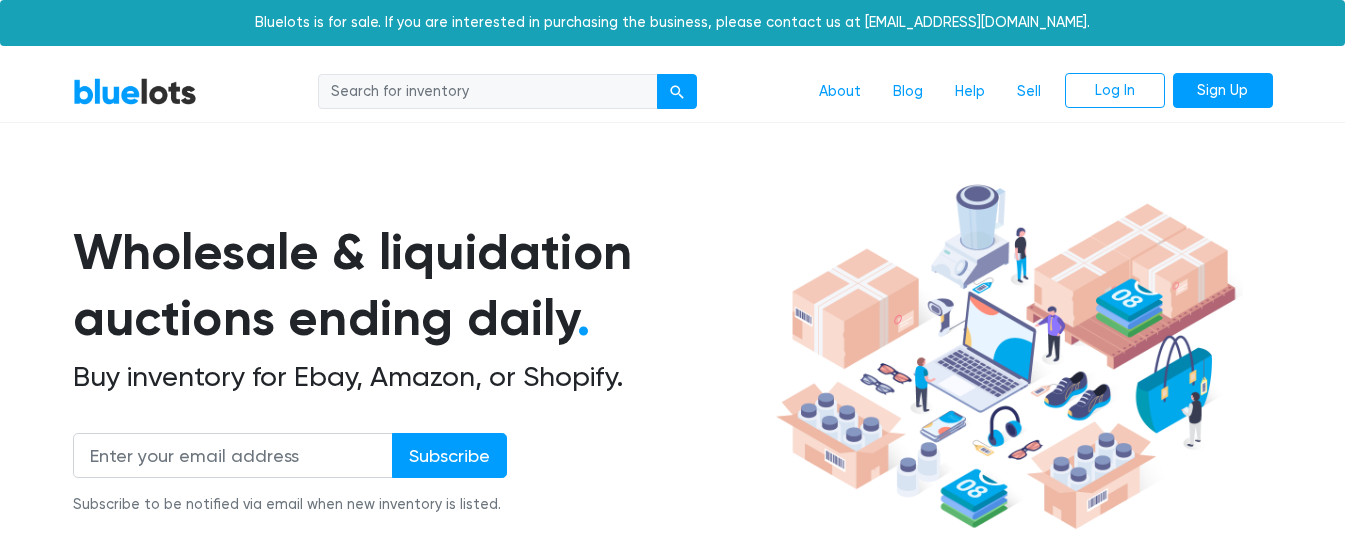 scroll, scrollTop: 0, scrollLeft: 0, axis: both 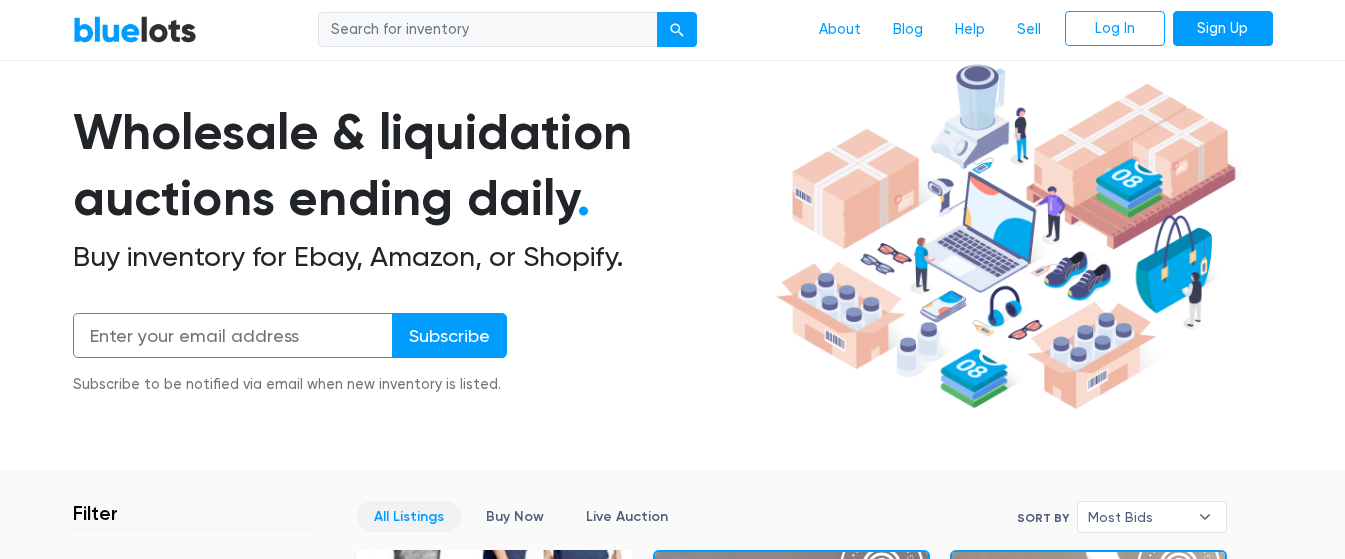 click at bounding box center (233, 335) 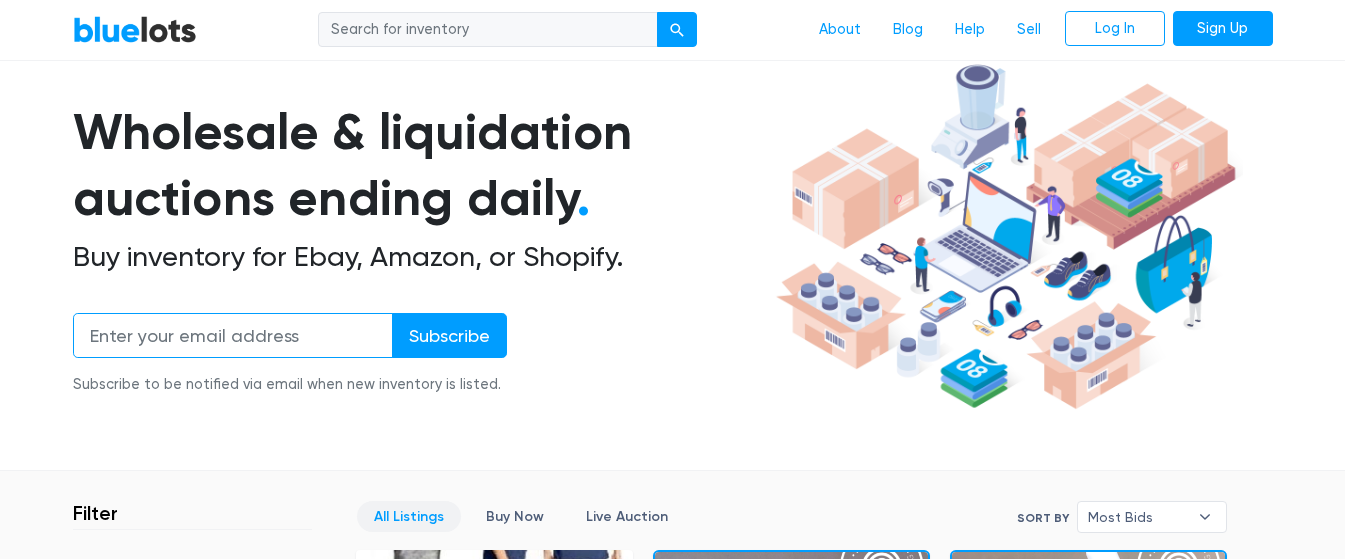 type on "[EMAIL_ADDRESS][DOMAIN_NAME]" 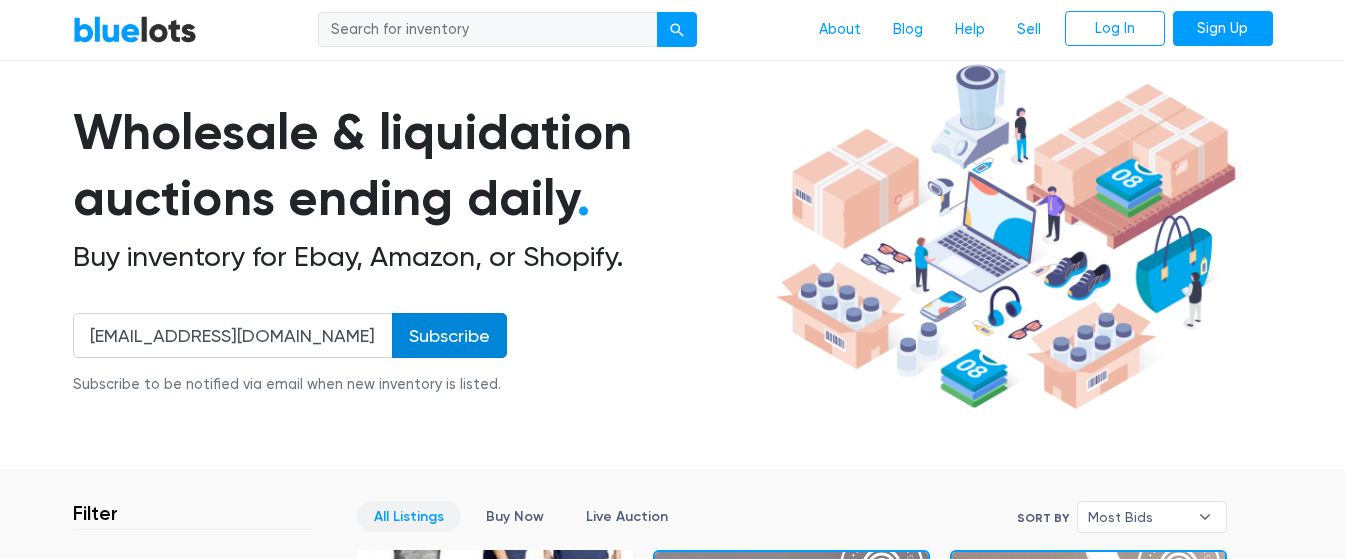 click on "Subscribe" at bounding box center [449, 335] 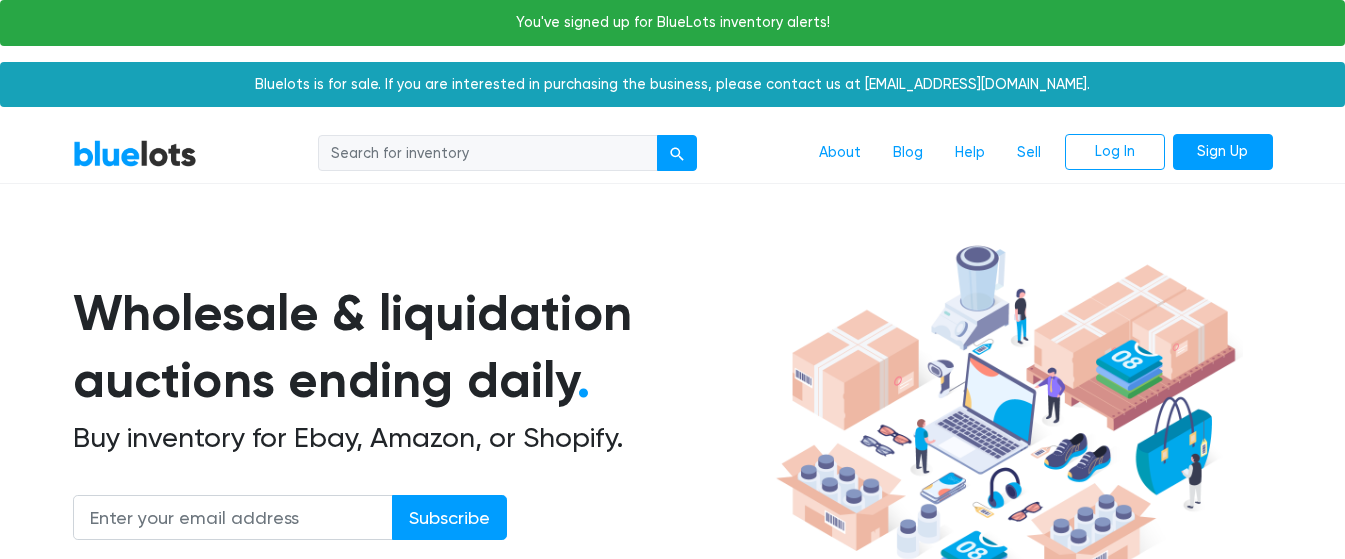 scroll, scrollTop: 0, scrollLeft: 0, axis: both 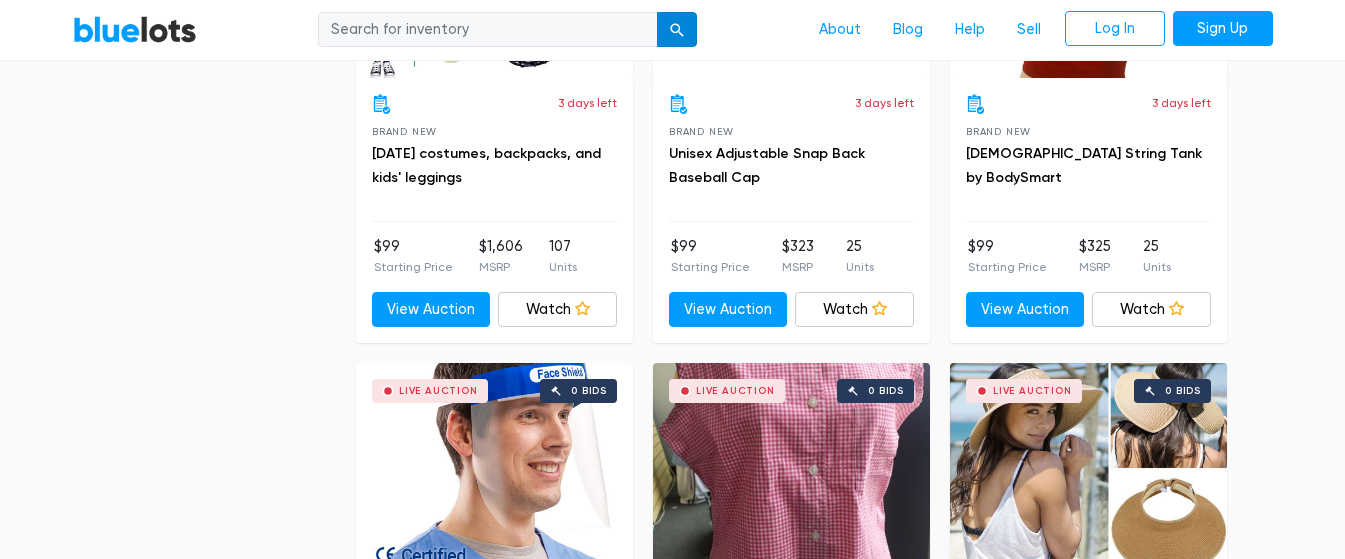 click at bounding box center (677, 30) 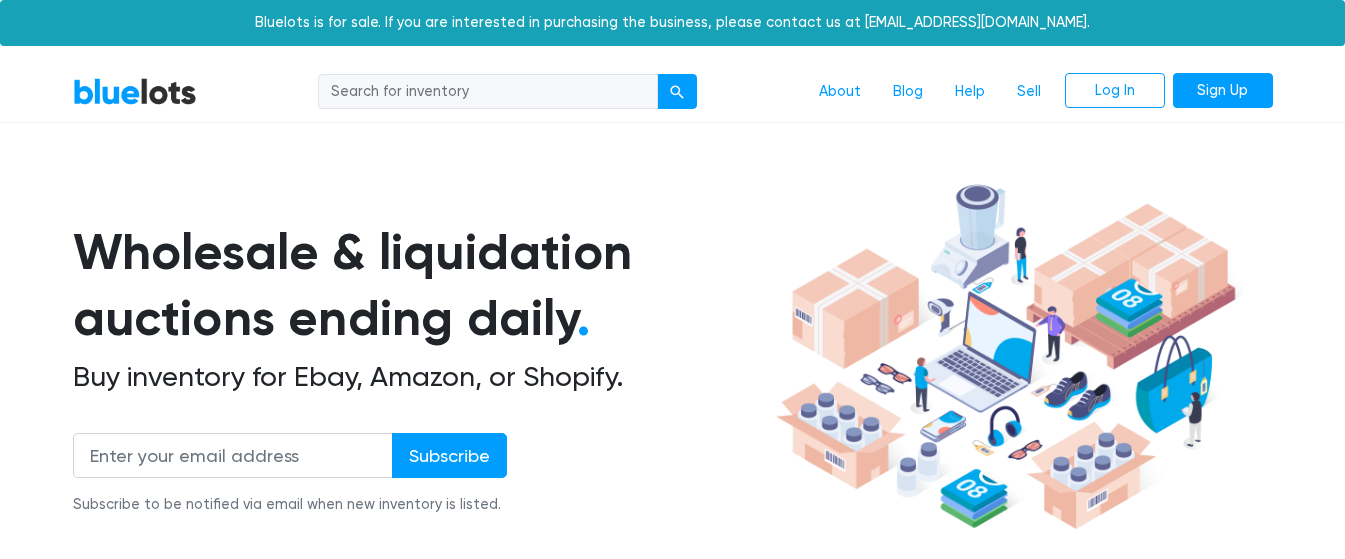 click at bounding box center (488, 92) 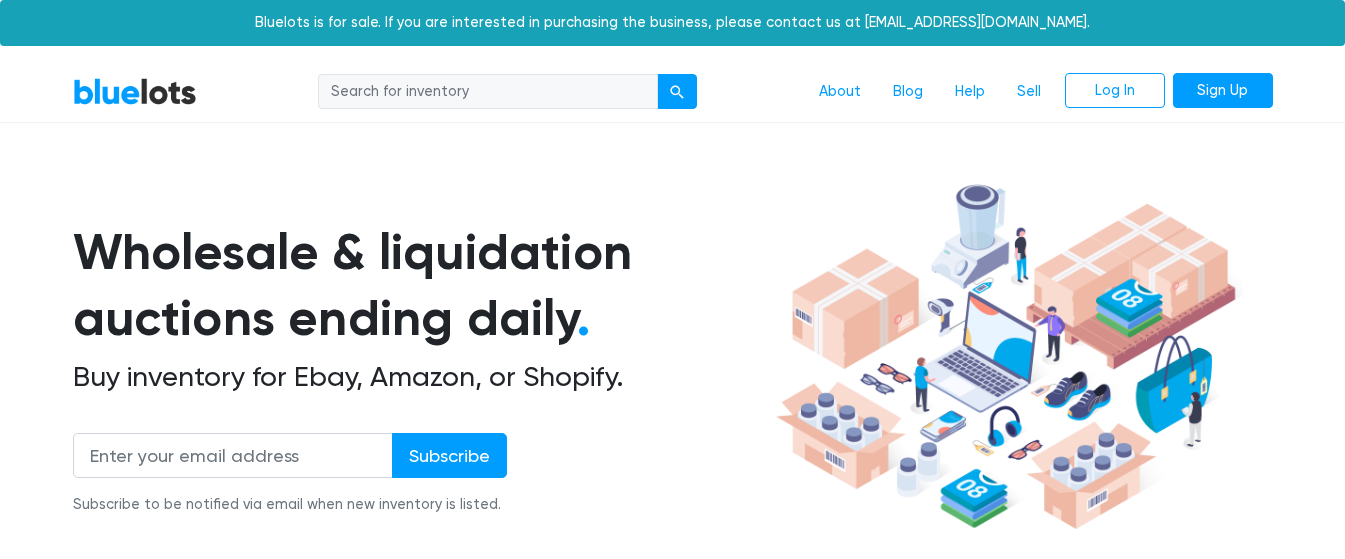 click at bounding box center [488, 92] 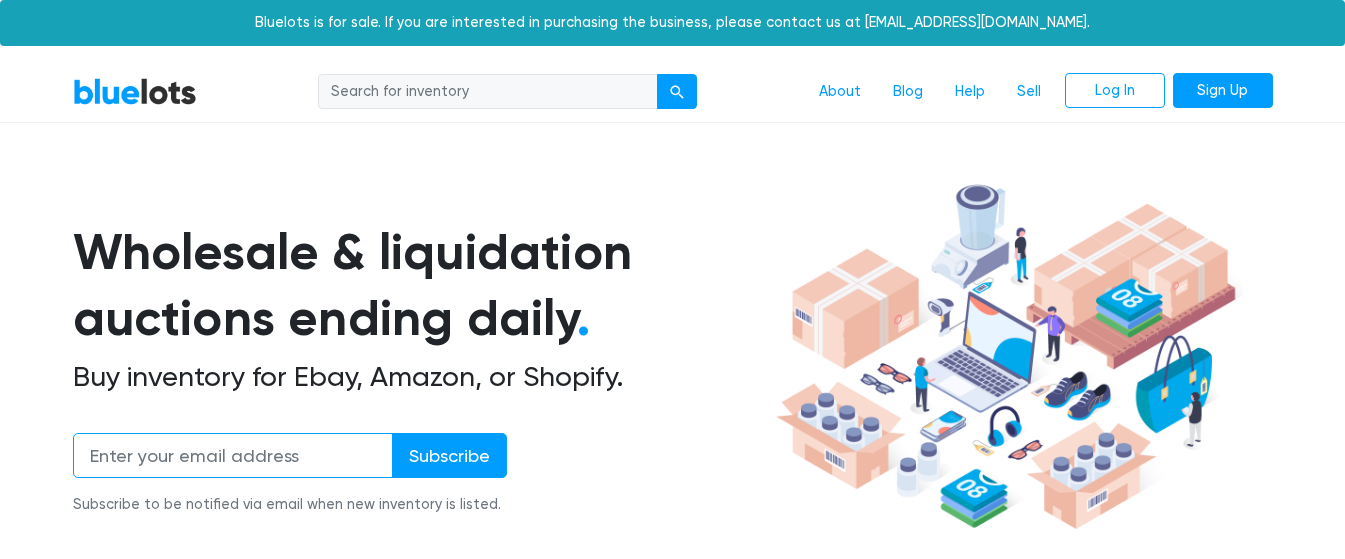 click at bounding box center (233, 455) 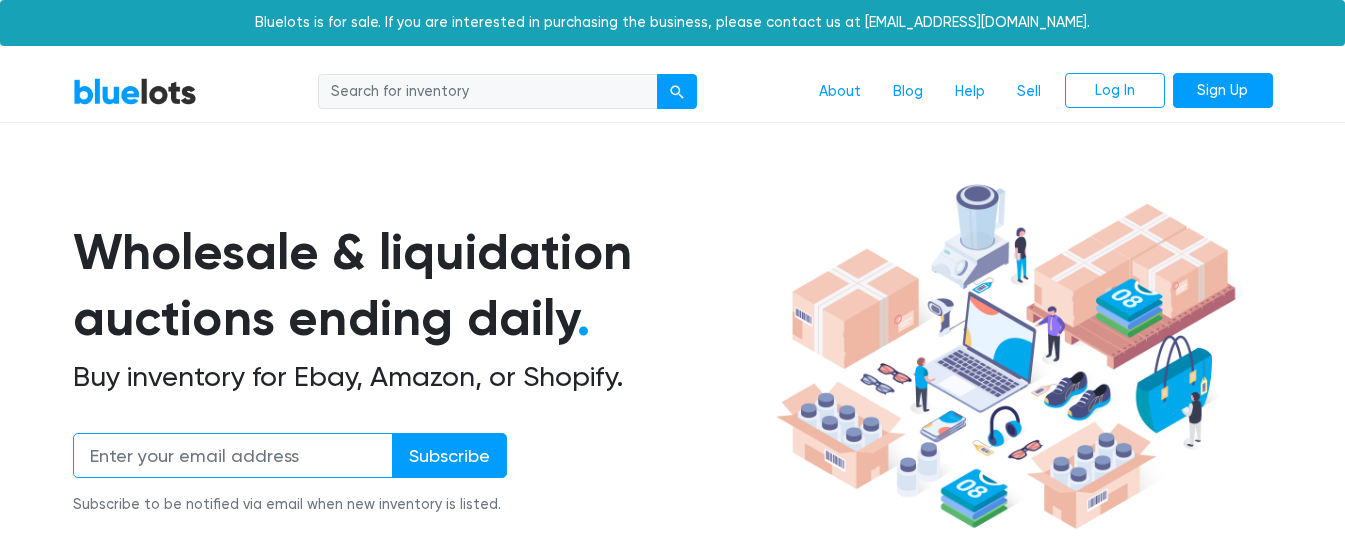 type on "[EMAIL_ADDRESS][DOMAIN_NAME]" 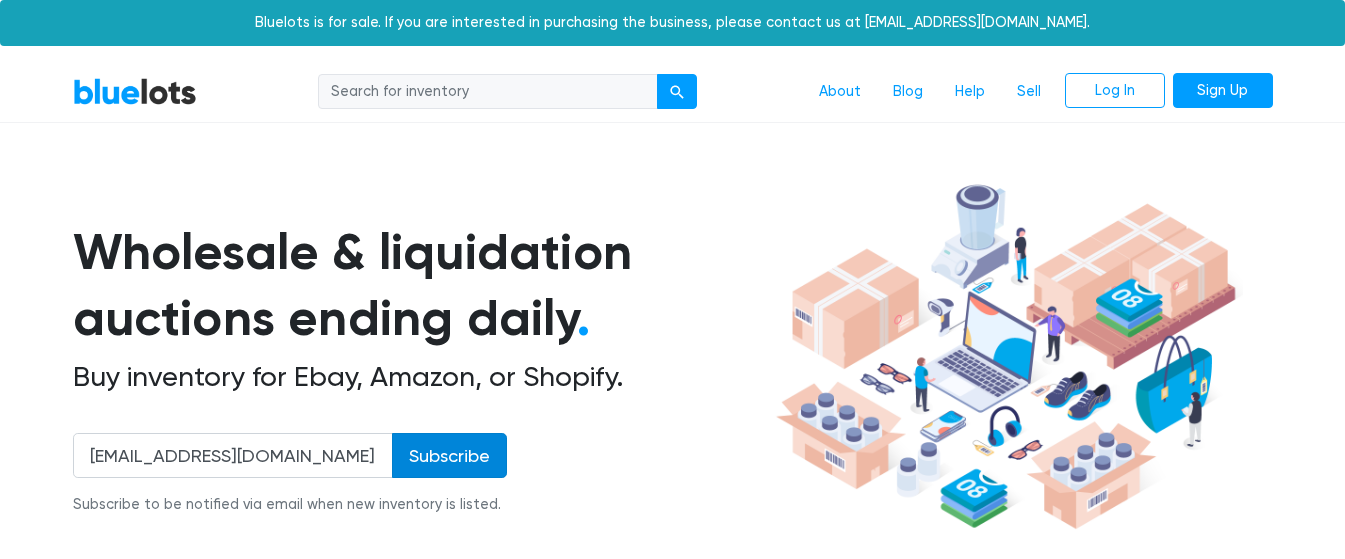 click on "Subscribe" at bounding box center [449, 455] 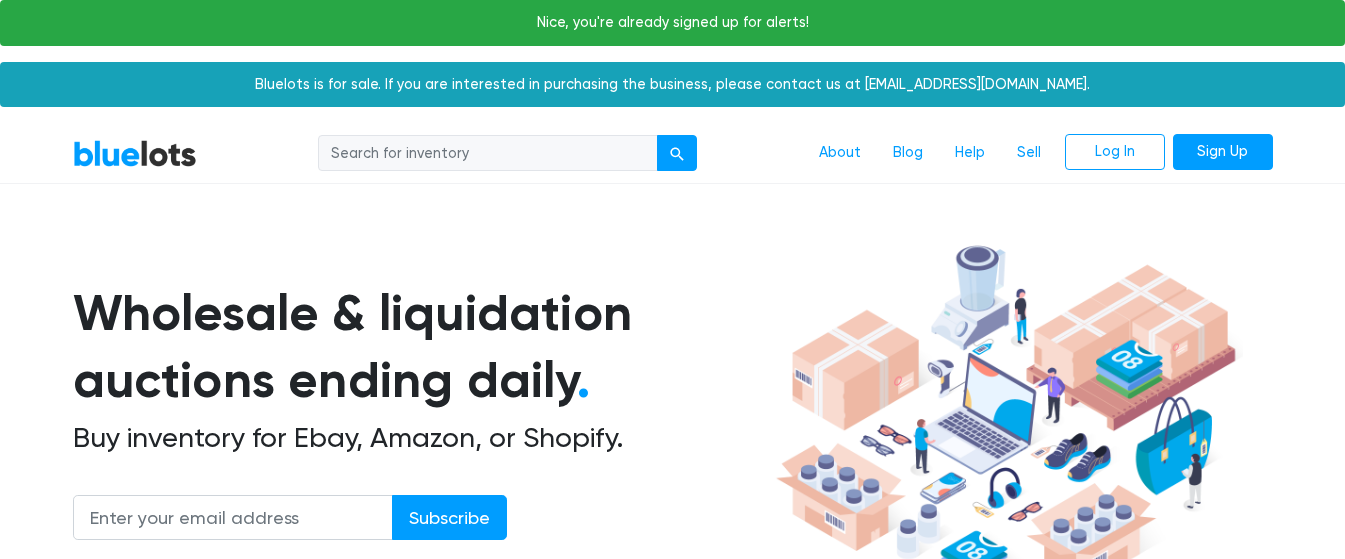 scroll, scrollTop: 0, scrollLeft: 0, axis: both 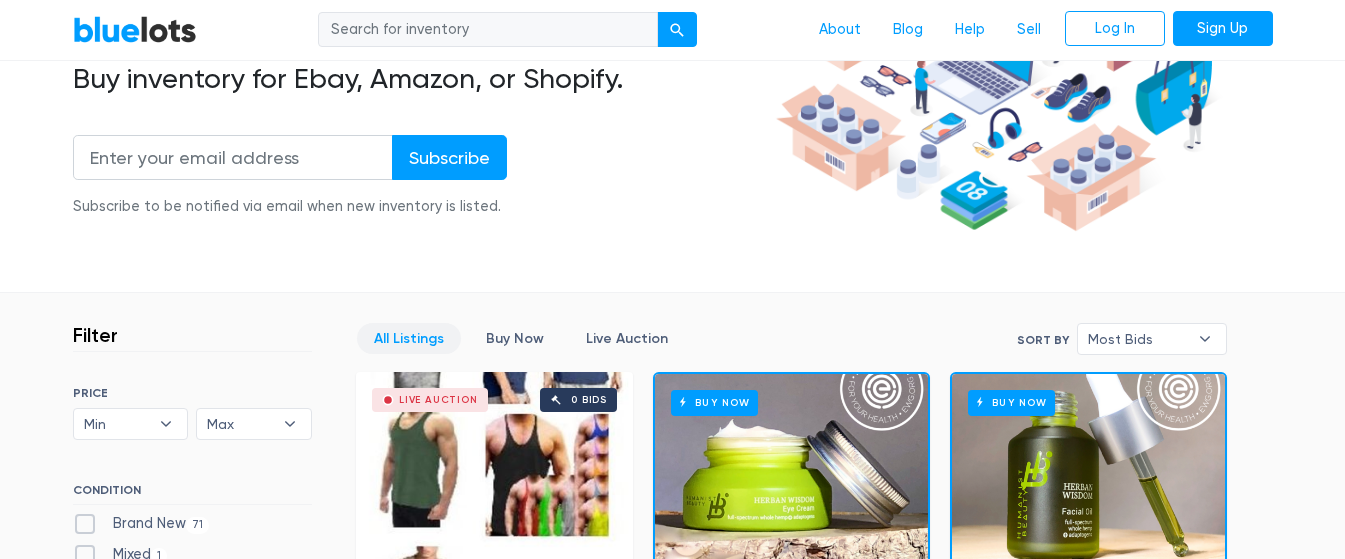 click at bounding box center [488, 30] 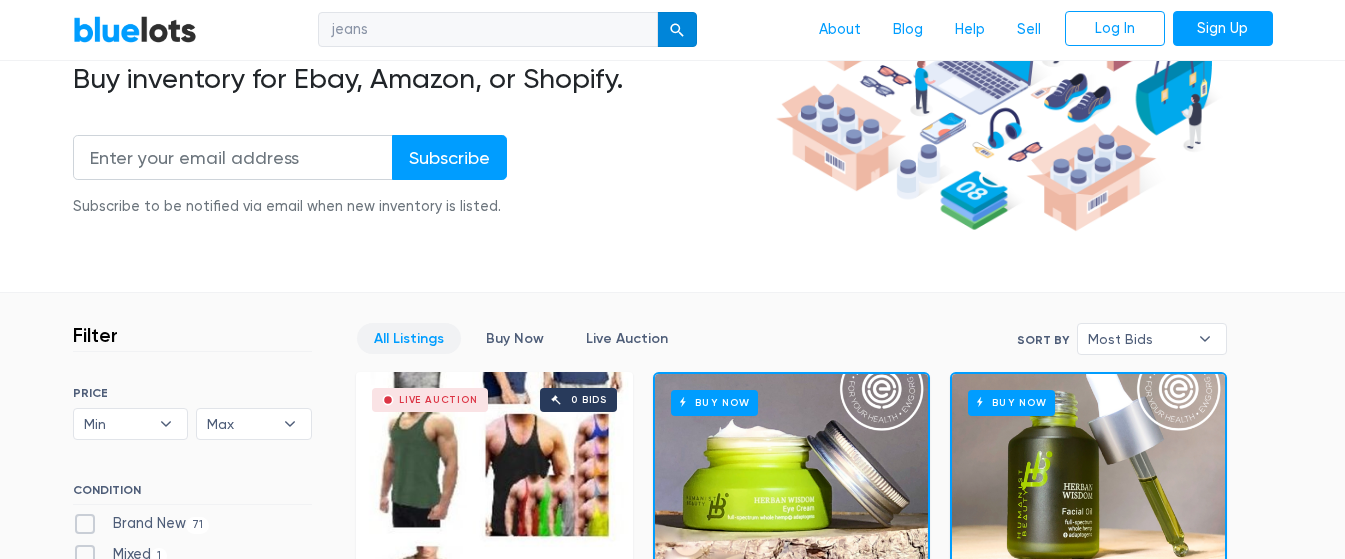 type on "jeans" 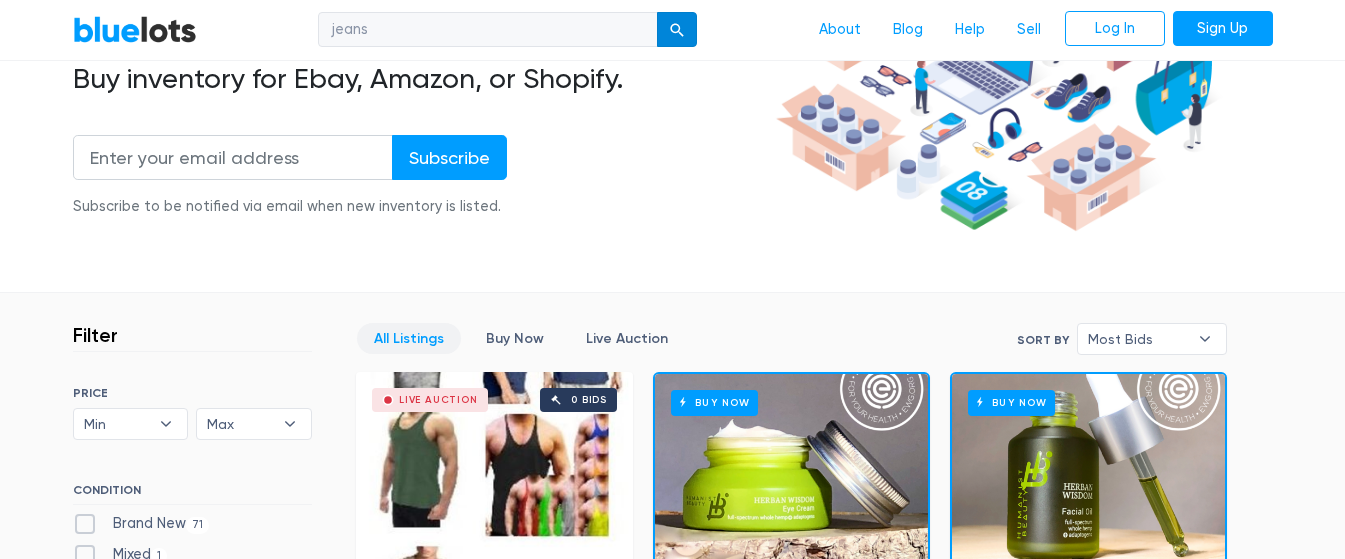 click at bounding box center (677, 30) 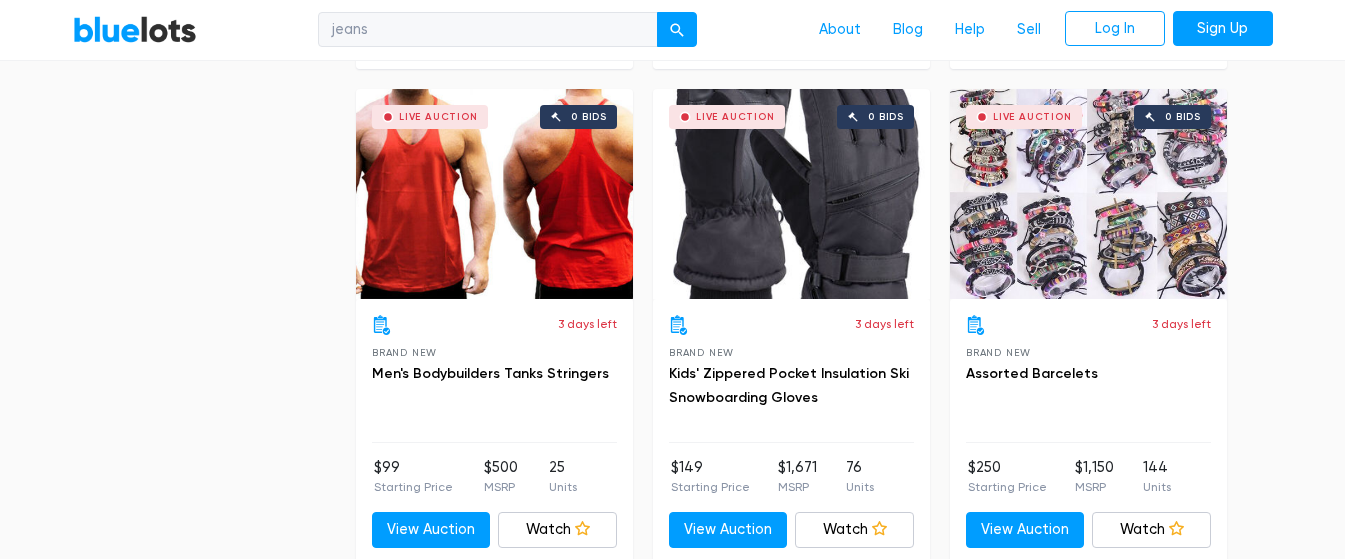 scroll, scrollTop: 3641, scrollLeft: 0, axis: vertical 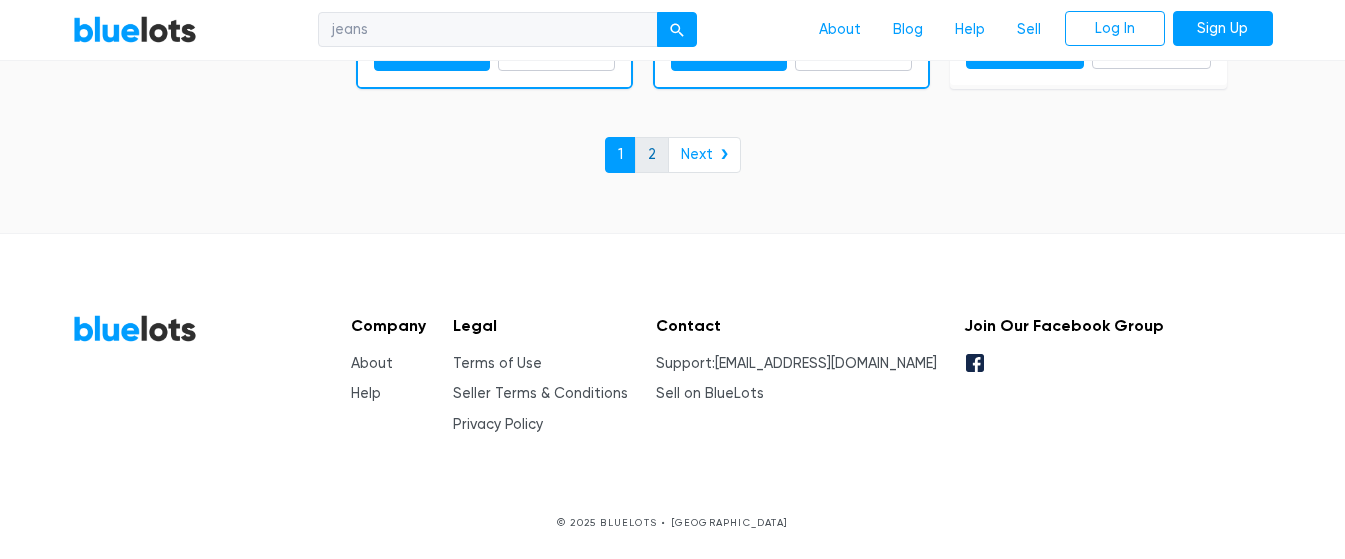 click on "2" at bounding box center (652, 155) 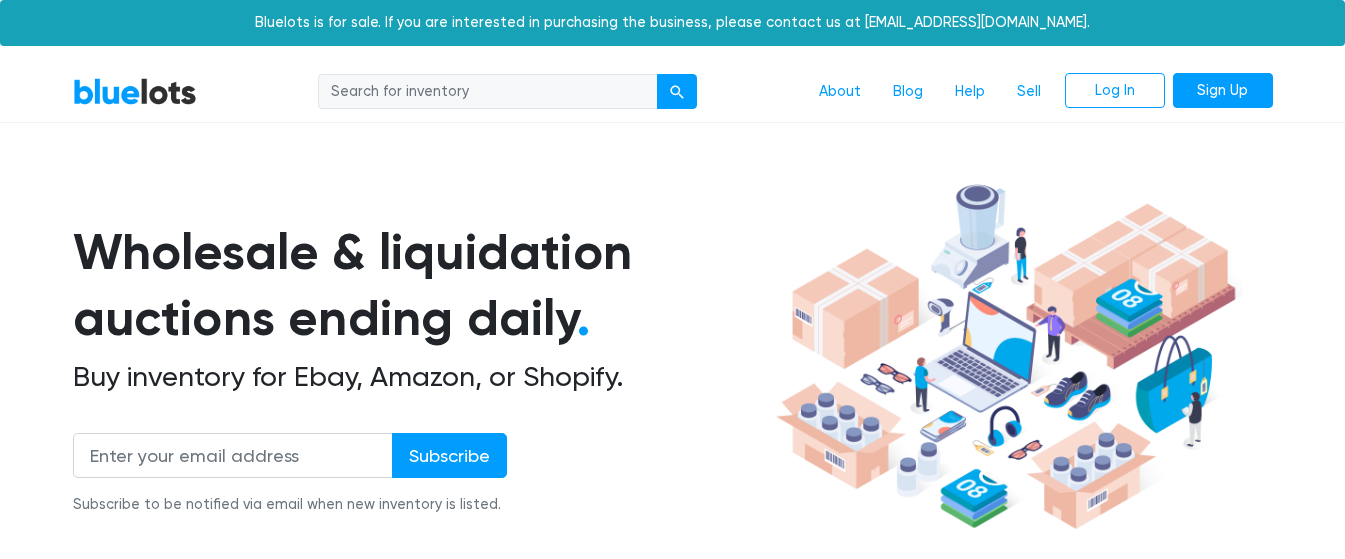scroll, scrollTop: 0, scrollLeft: 0, axis: both 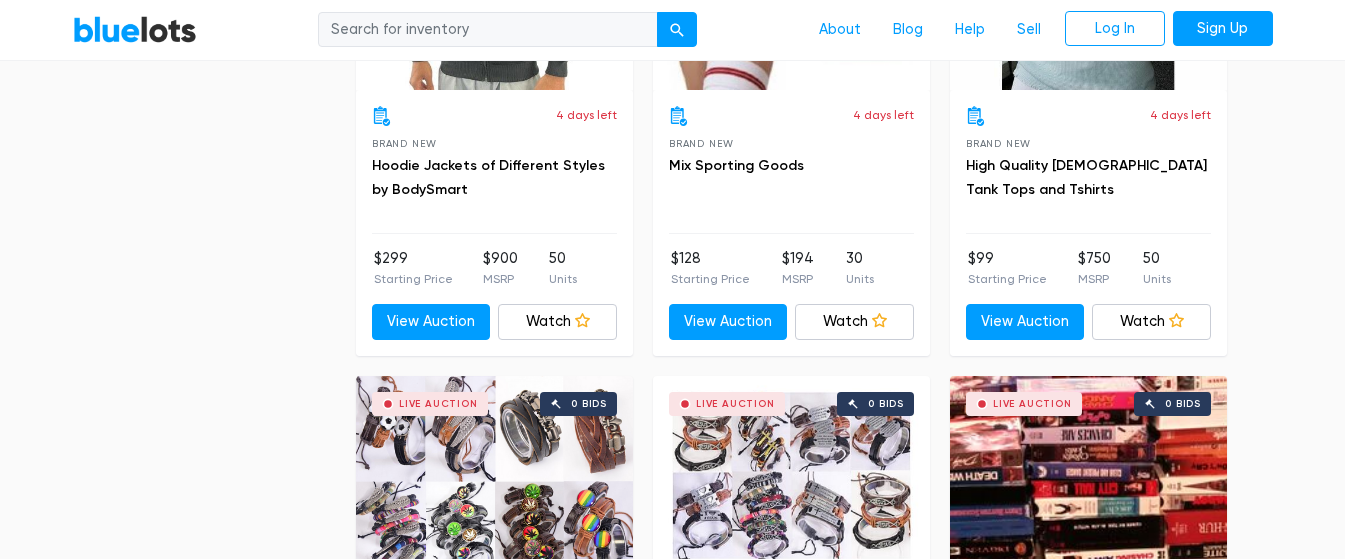 click on "Bluelots is for sale. If you are interested in purchasing the business, please contact us at [EMAIL_ADDRESS][DOMAIN_NAME].
BlueLots
About
Blog
Help
Sell
Log In
Sign Up
Filter
Filter & Sort
SORT BY
Most Bids
Ending Soonest
Newly Listed
Lowest Price
Highest Price Most Bids ▾ Most Bids Ending Soonest Newly Listed Lowest Price Highest Price
PRICE
Min $100
$200
$300
$400
$500
$1,000
$2,000" at bounding box center (672, 987) 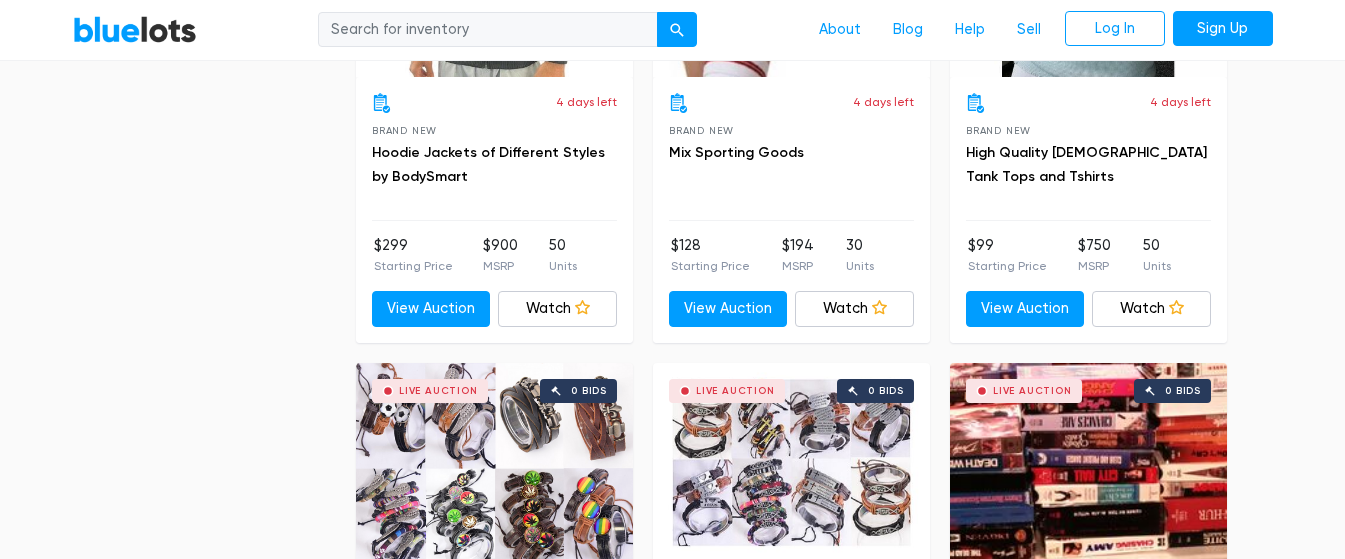 click on "BlueLots
About
Blog
Help
Sell
Log In
Sign Up" at bounding box center (672, 30) 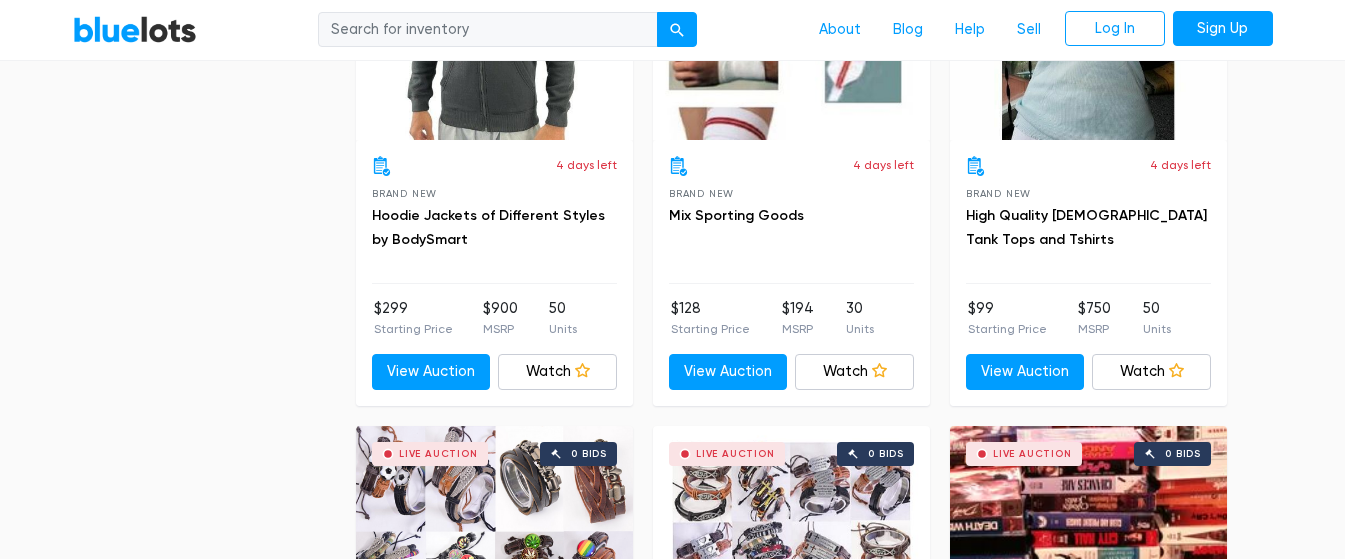 click on "BlueLots
About
Blog
Help
Sell
Log In
Sign Up" at bounding box center (672, 30) 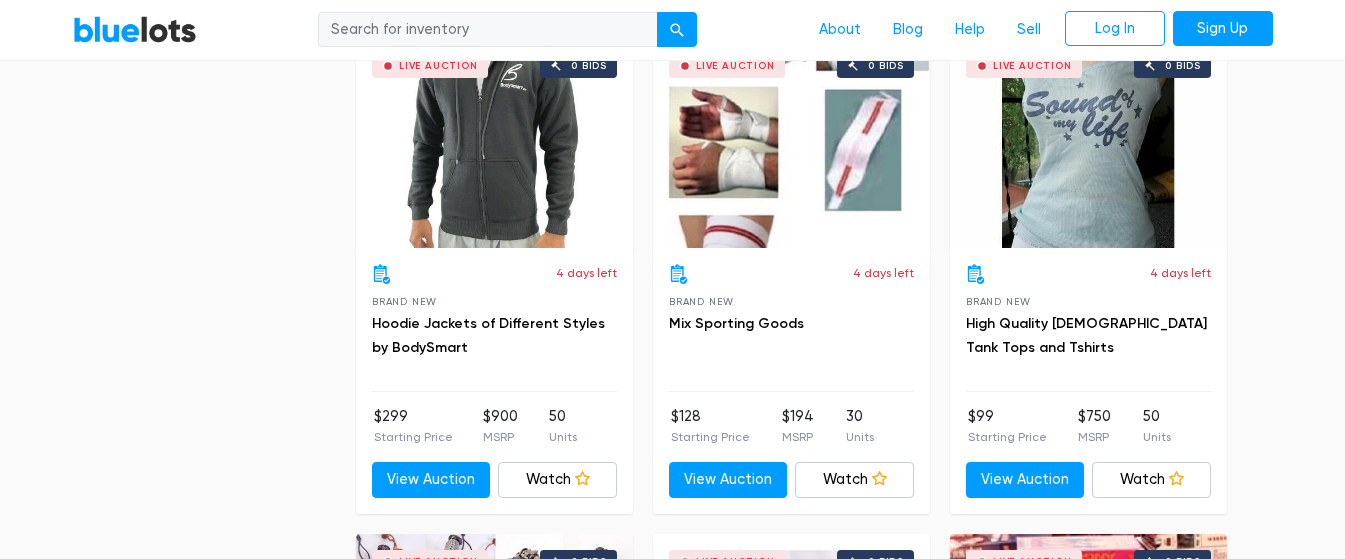 click on "BlueLots
About
Blog
Help
Sell
Log In
Sign Up" at bounding box center (672, 30) 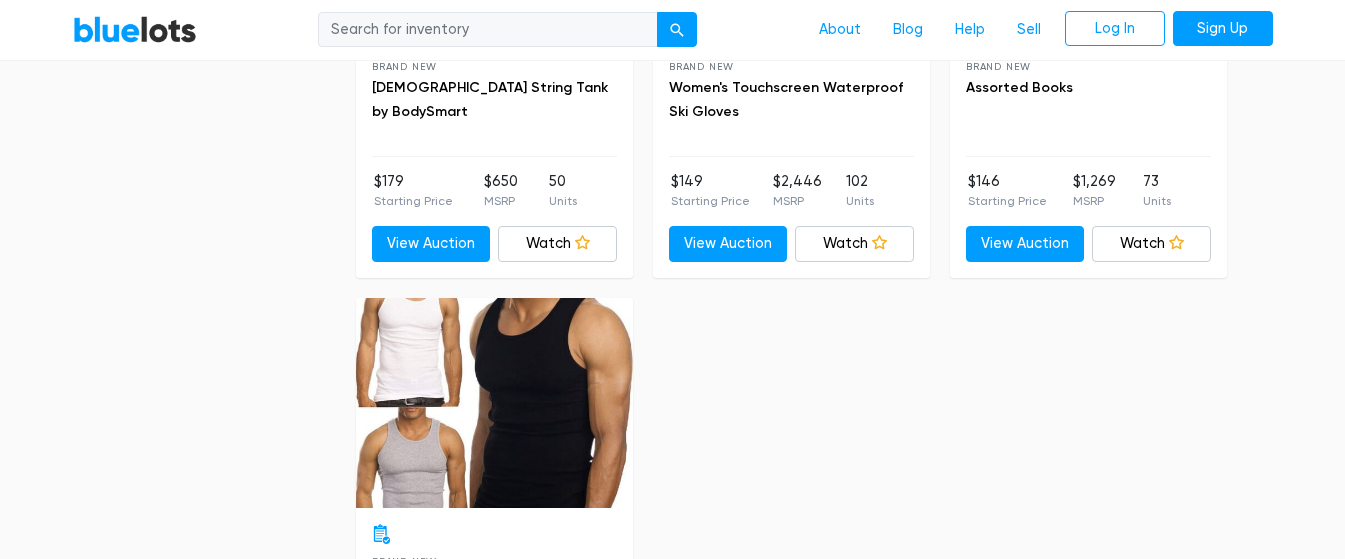 scroll, scrollTop: 6031, scrollLeft: 0, axis: vertical 